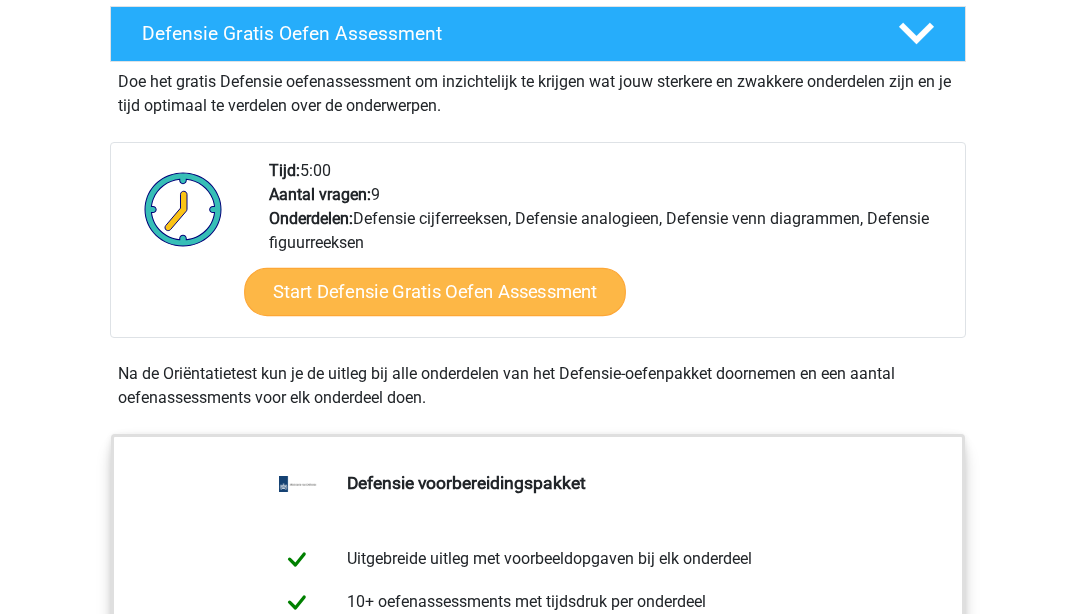 scroll, scrollTop: 600, scrollLeft: 0, axis: vertical 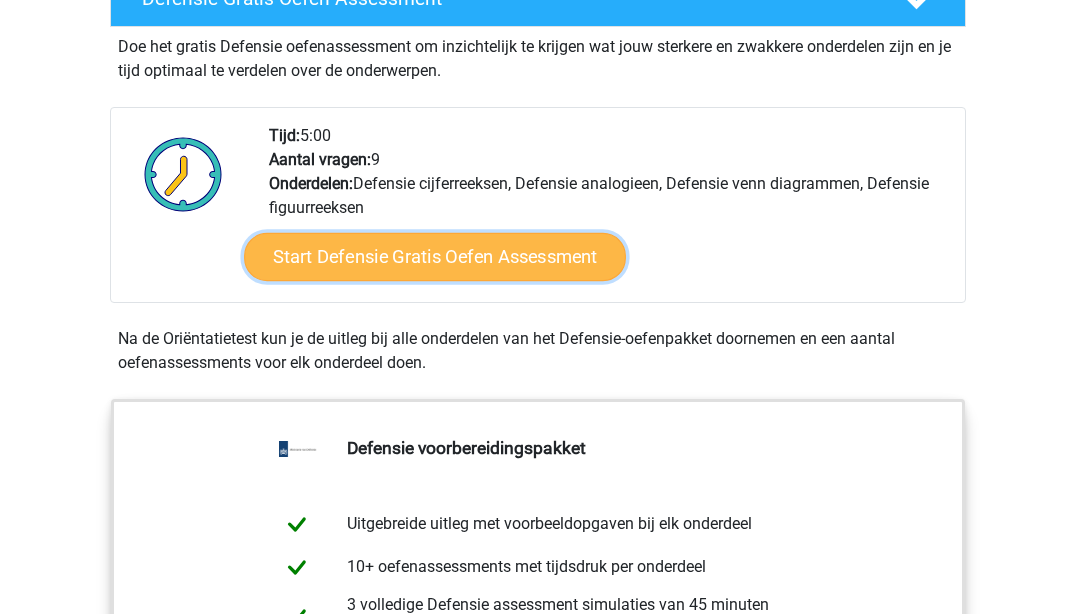 click on "Start Defensie Gratis Oefen Assessment" at bounding box center [435, 257] 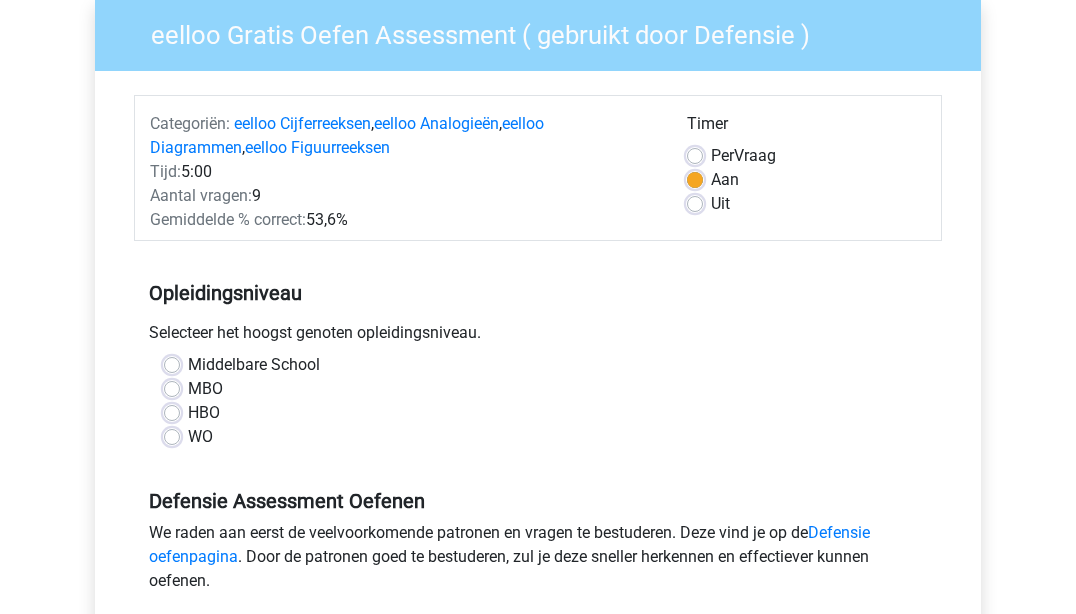 scroll, scrollTop: 200, scrollLeft: 0, axis: vertical 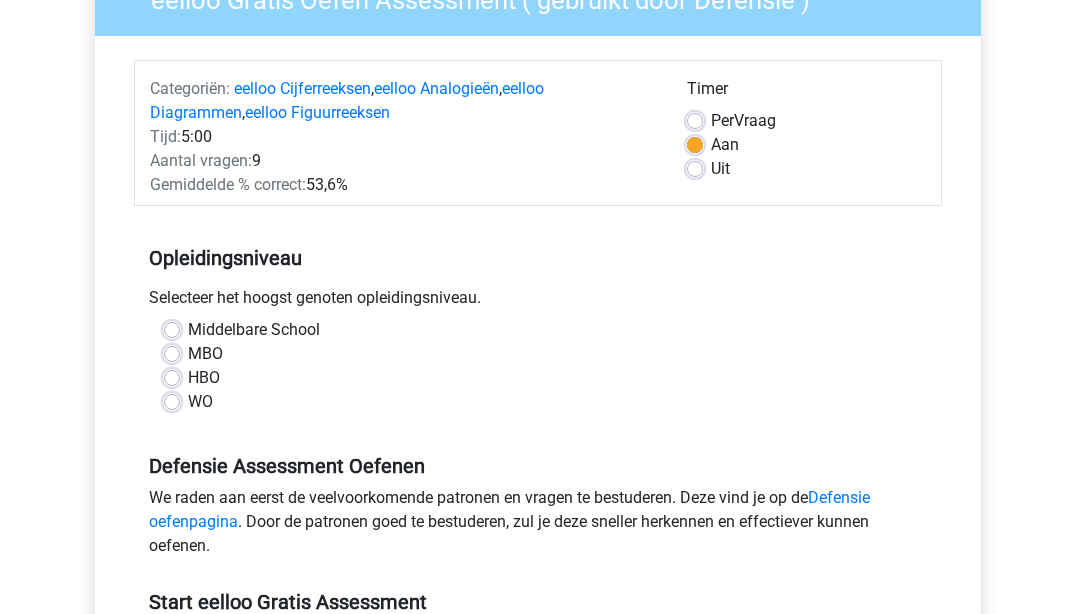 click on "Middelbare School
MBO
HBO
WO" at bounding box center [538, 366] 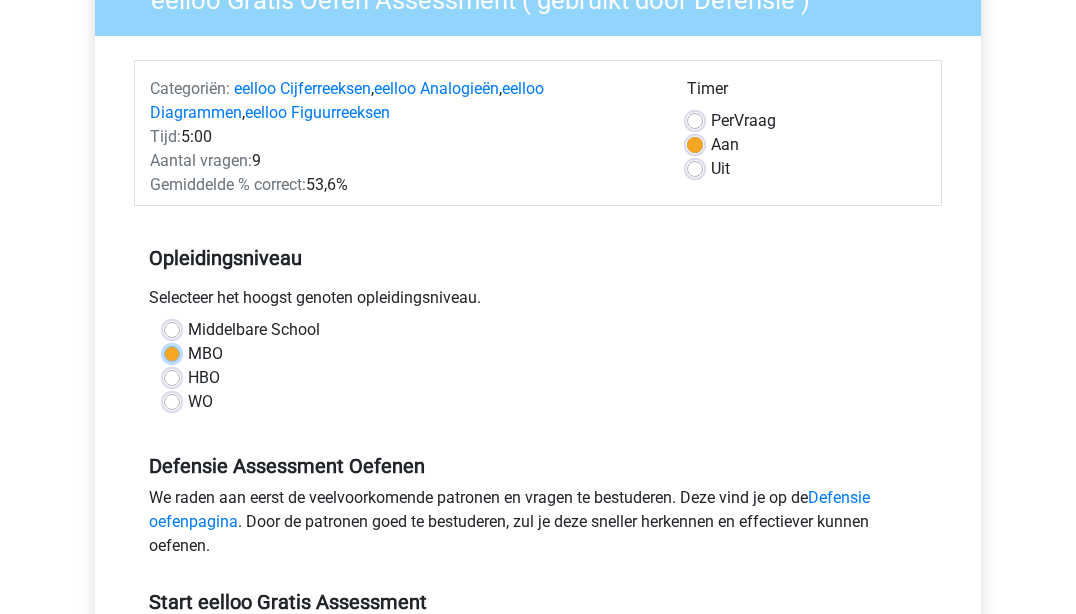 click on "MBO" at bounding box center [172, 352] 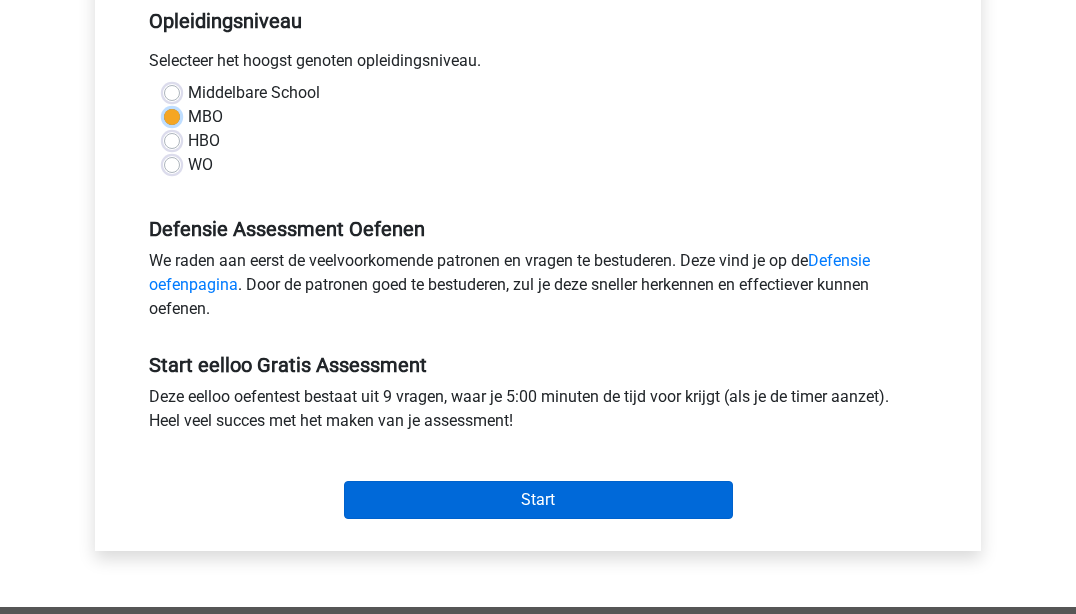 scroll, scrollTop: 500, scrollLeft: 0, axis: vertical 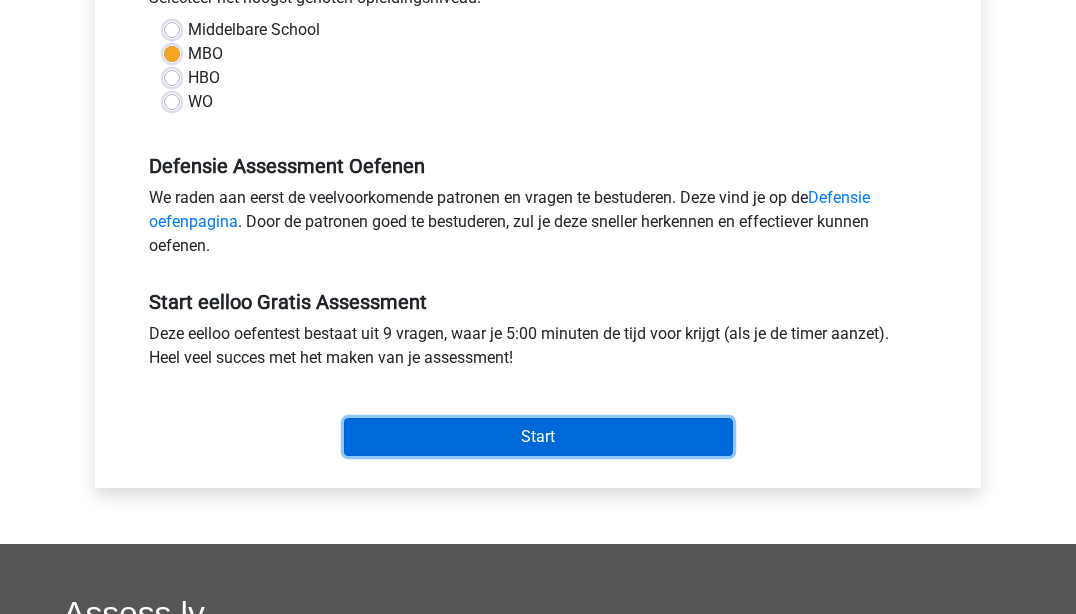 click on "Start" at bounding box center [538, 437] 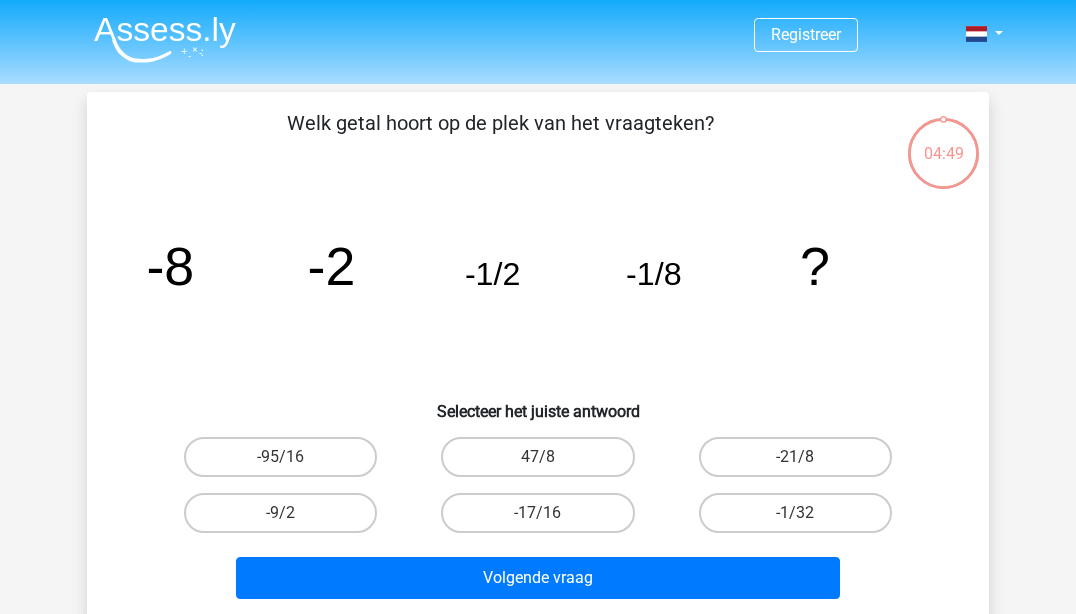 scroll, scrollTop: 100, scrollLeft: 0, axis: vertical 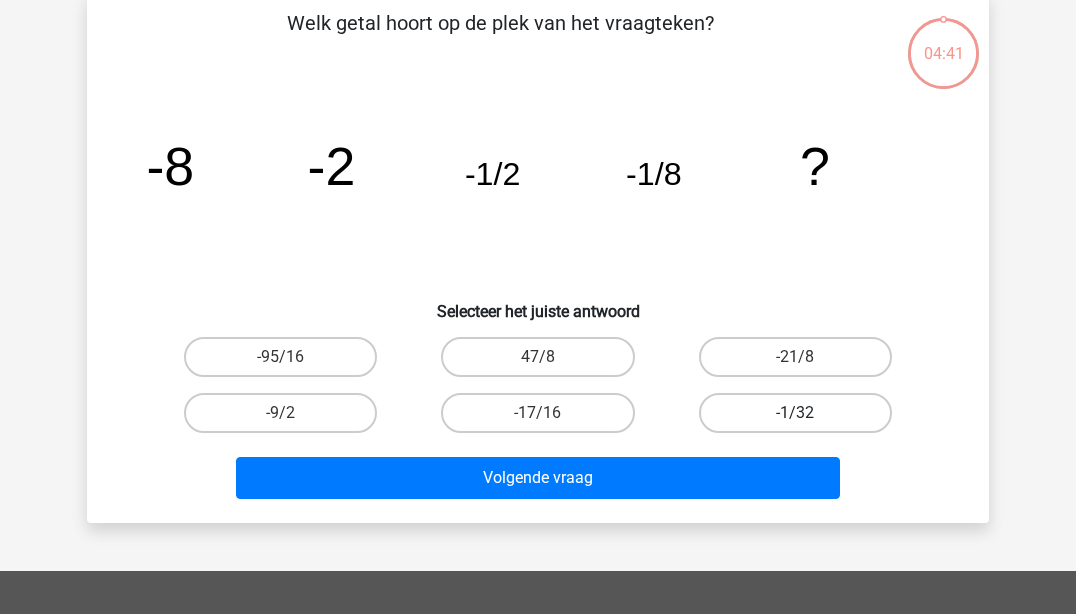 click on "-1/32" at bounding box center [795, 413] 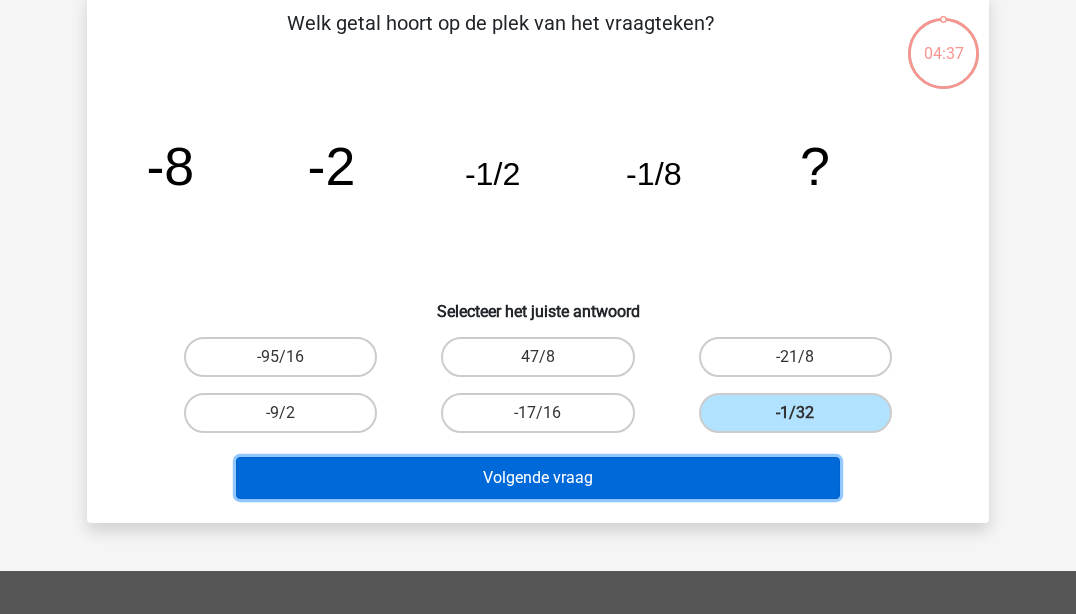 click on "Volgende vraag" at bounding box center (538, 478) 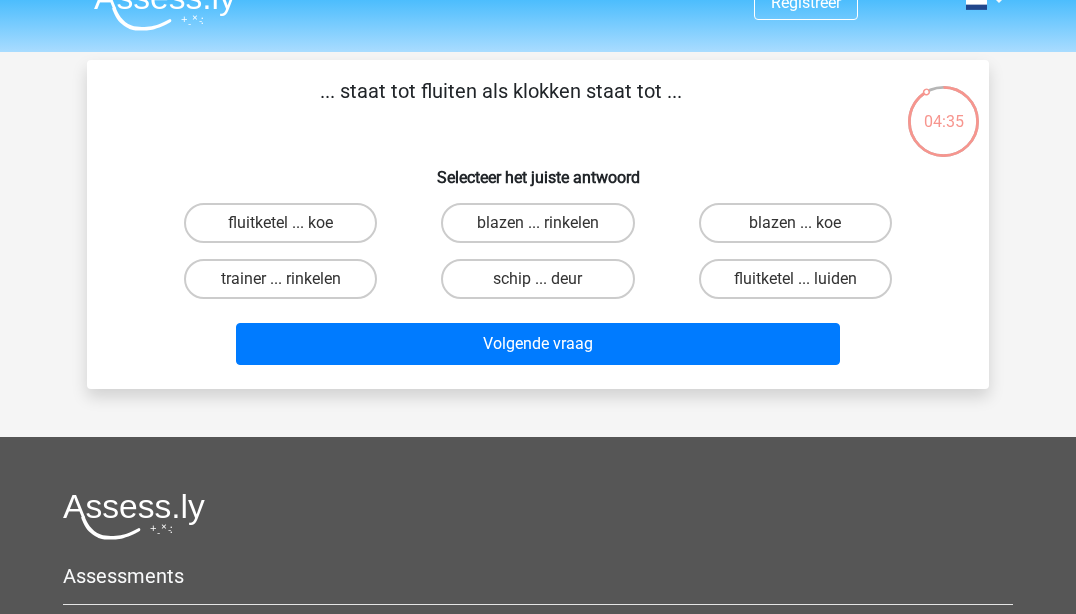 scroll, scrollTop: 0, scrollLeft: 0, axis: both 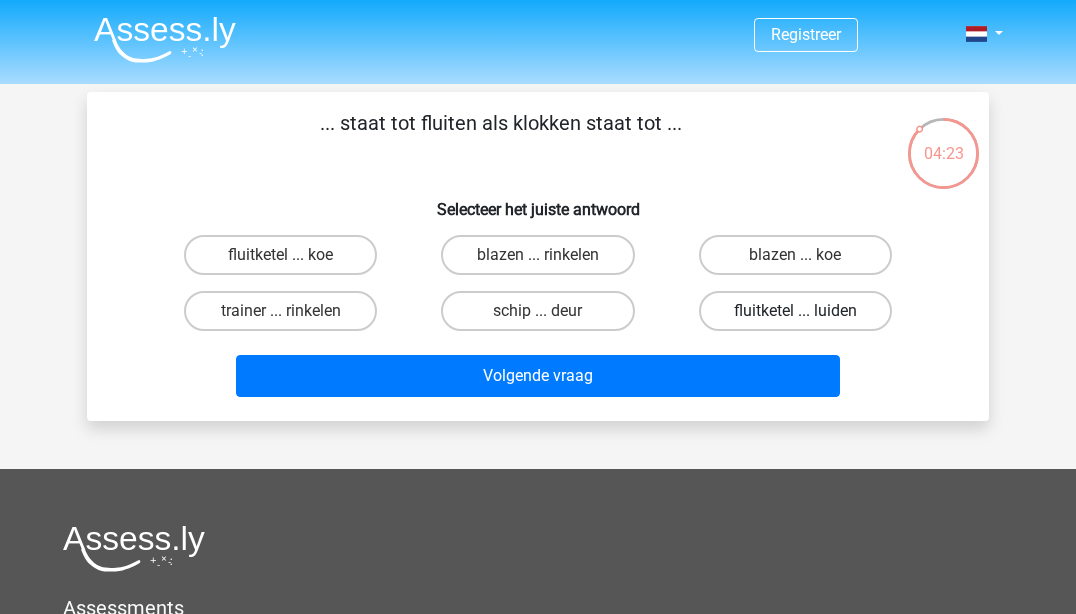 click on "fluitketel ... luiden" at bounding box center [795, 311] 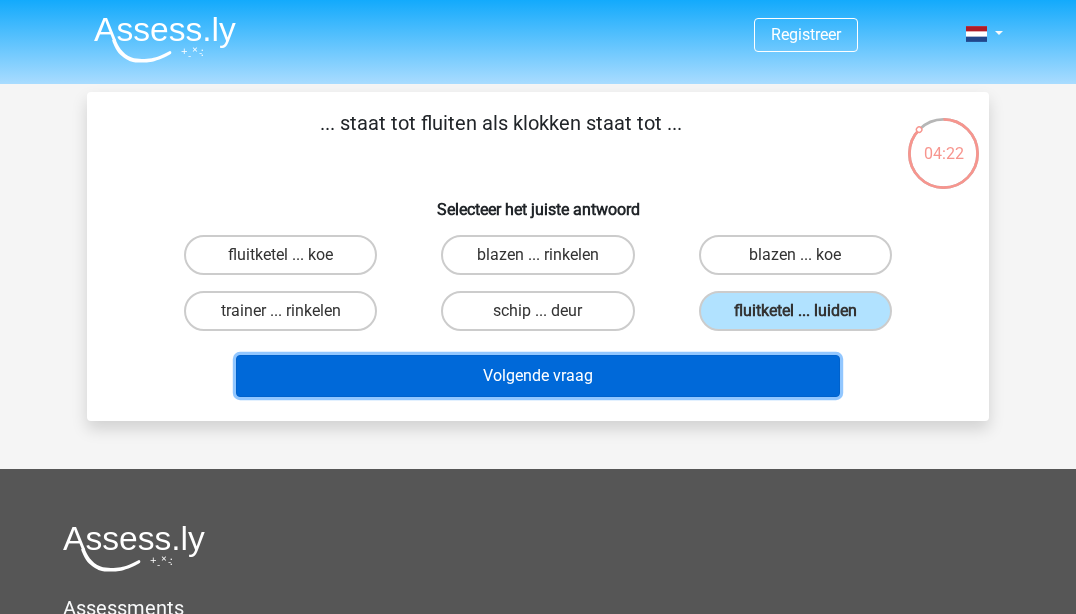 click on "Volgende vraag" at bounding box center (538, 376) 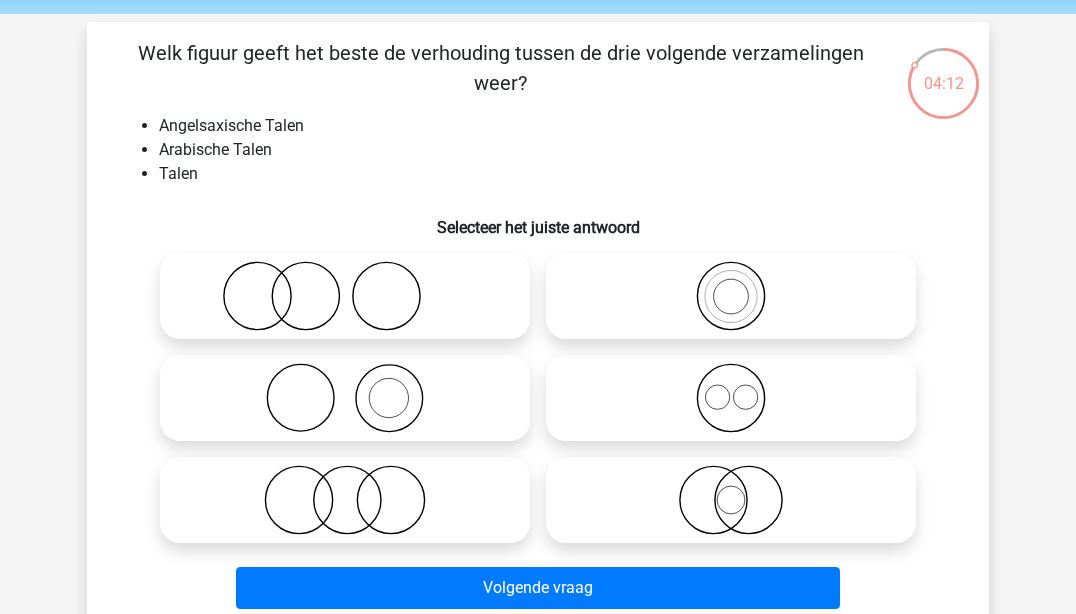 scroll, scrollTop: 100, scrollLeft: 0, axis: vertical 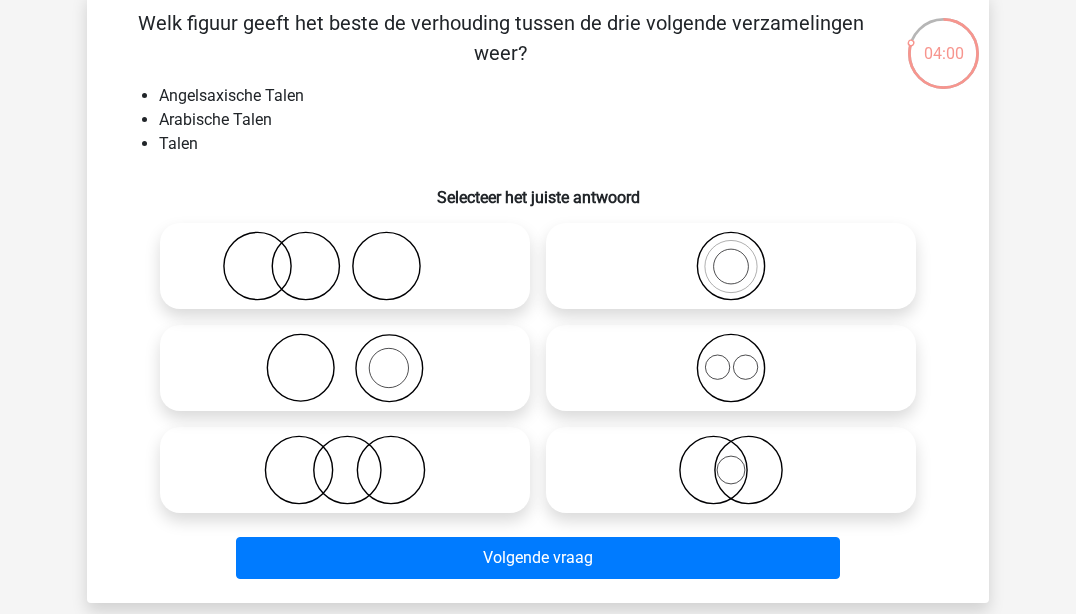 click 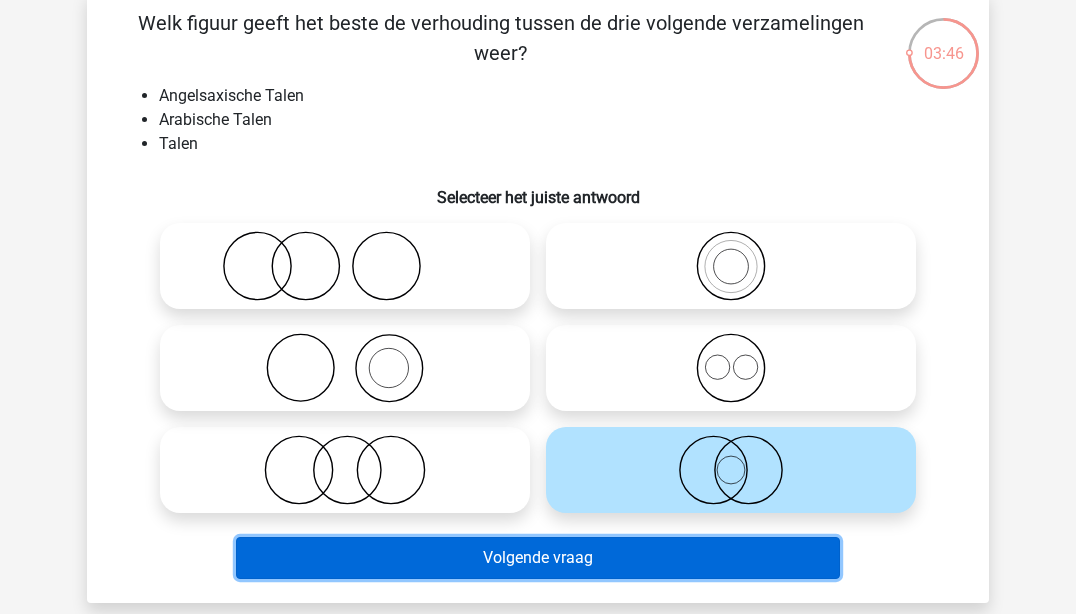 click on "Volgende vraag" at bounding box center (538, 558) 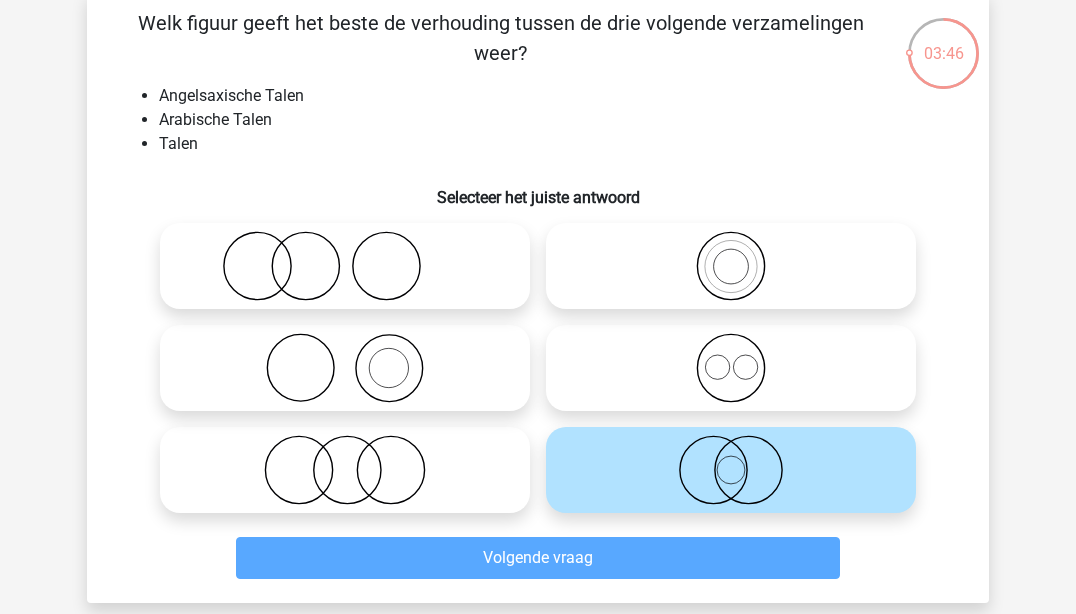 scroll, scrollTop: 92, scrollLeft: 0, axis: vertical 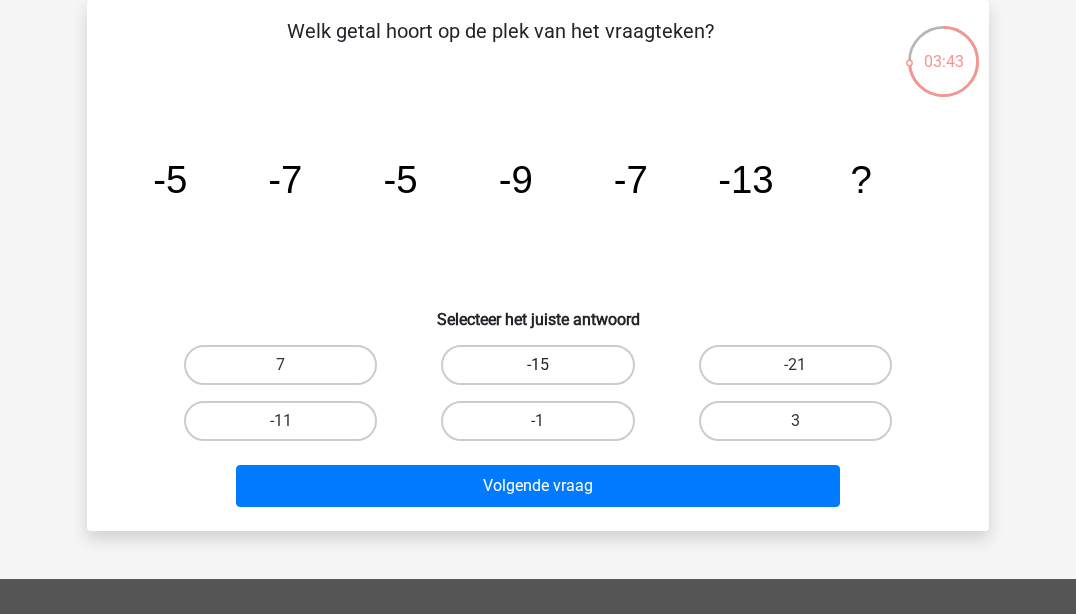 click on "-15" at bounding box center [537, 365] 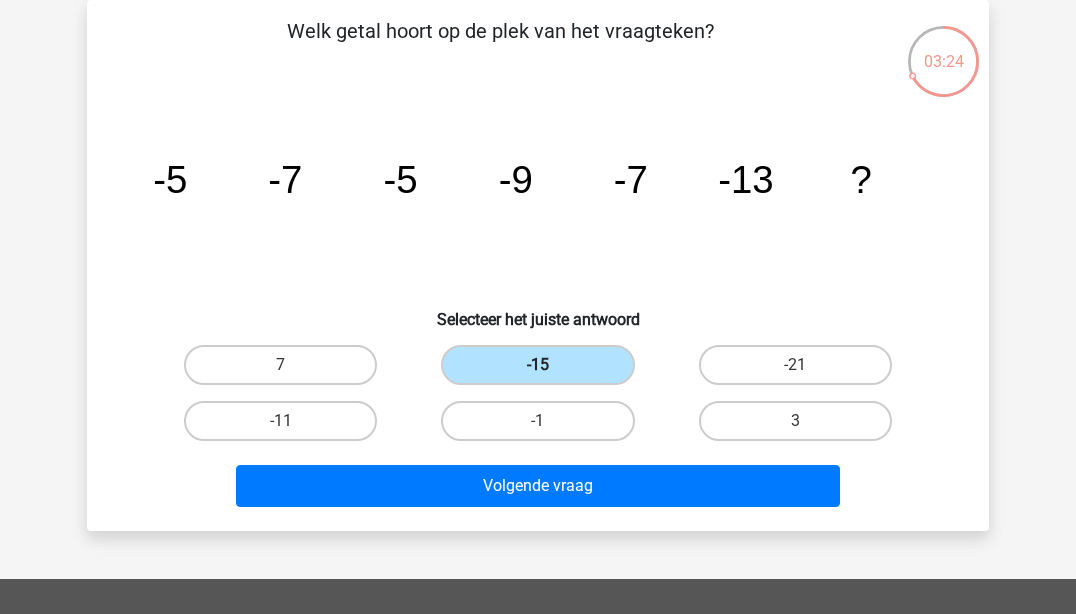 click on "-15" at bounding box center [537, 365] 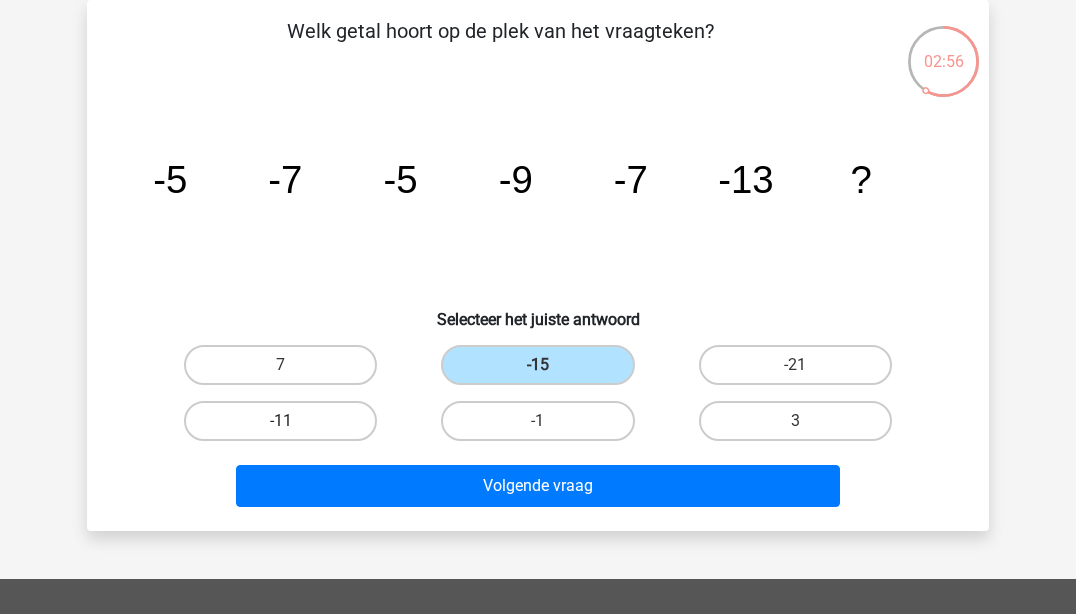 click on "-11" at bounding box center (280, 421) 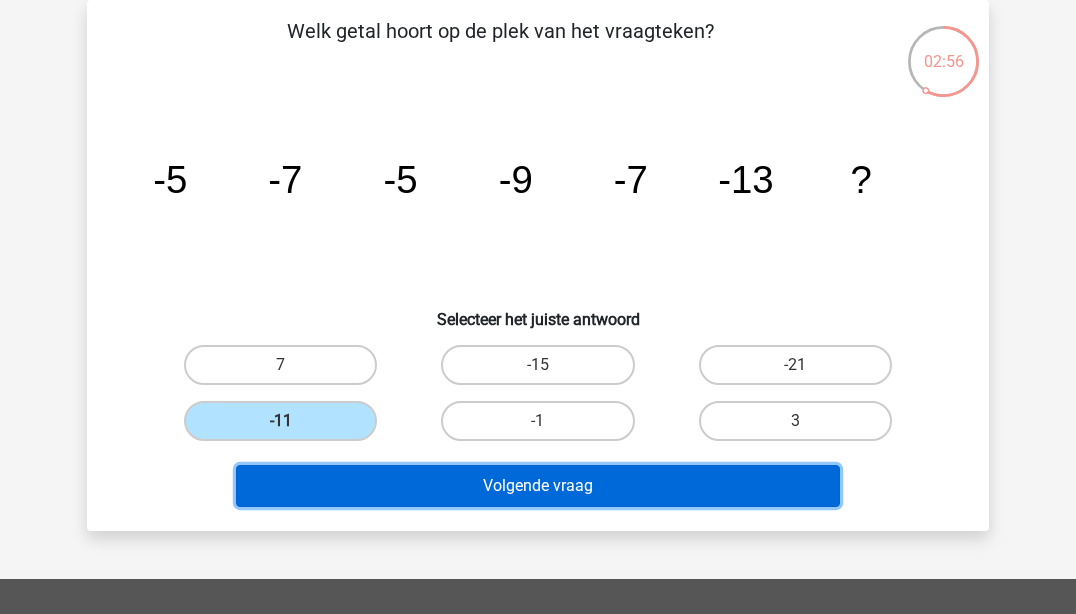 click on "Volgende vraag" at bounding box center (538, 486) 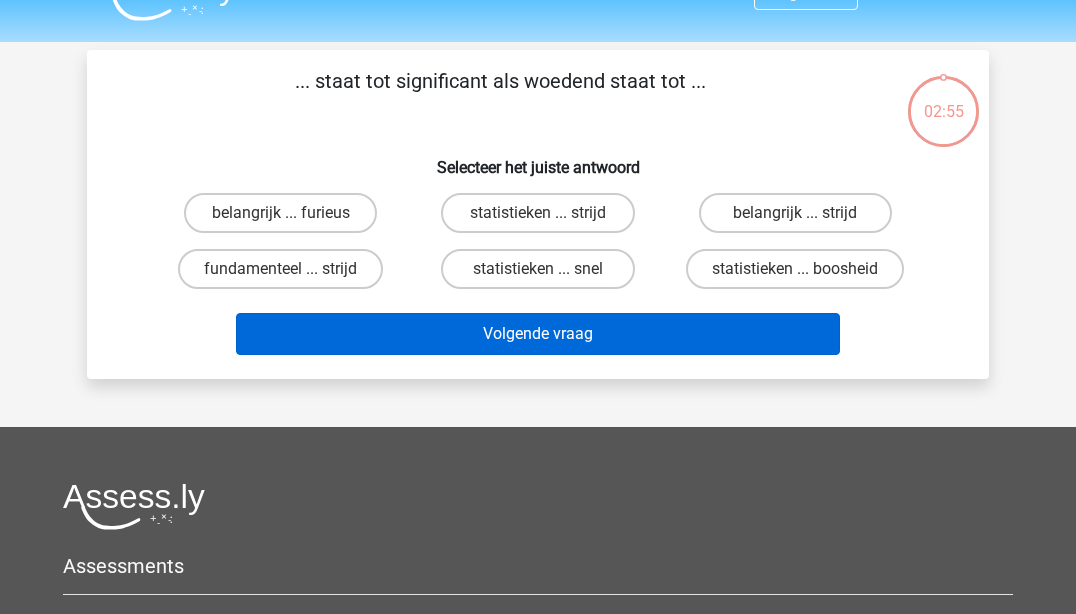 scroll, scrollTop: 0, scrollLeft: 0, axis: both 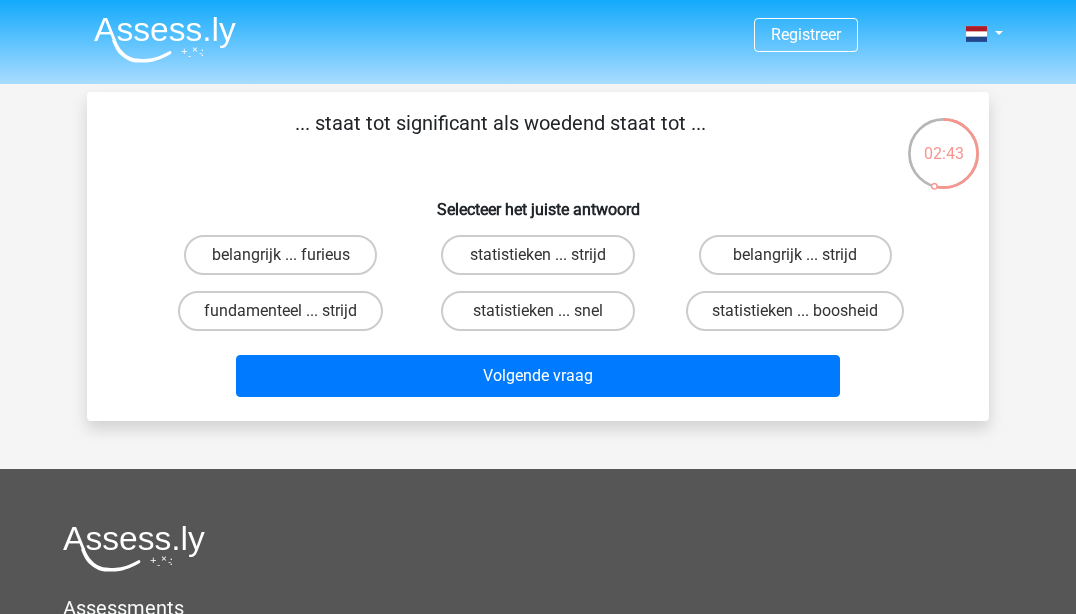 click on "belangrijk ... strijd" at bounding box center [801, 261] 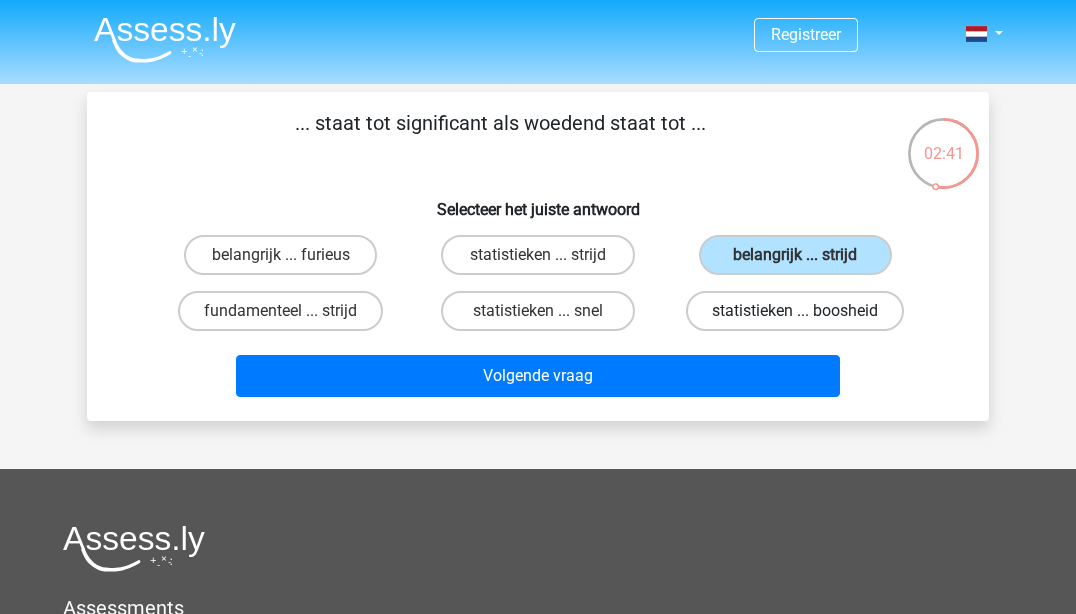 click on "statistieken ... boosheid" at bounding box center [795, 311] 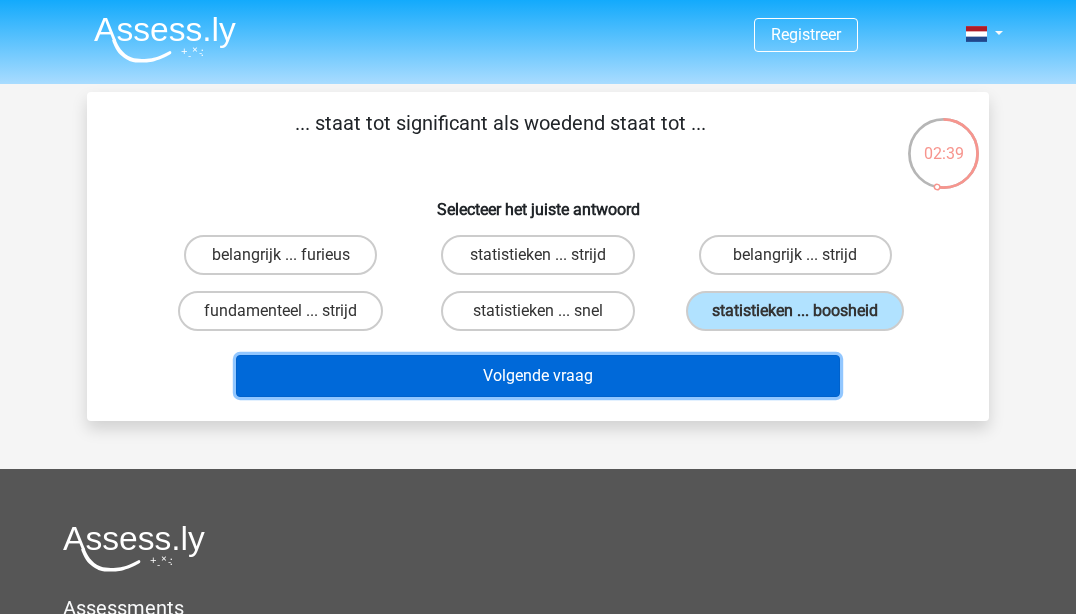 click on "Volgende vraag" at bounding box center (538, 376) 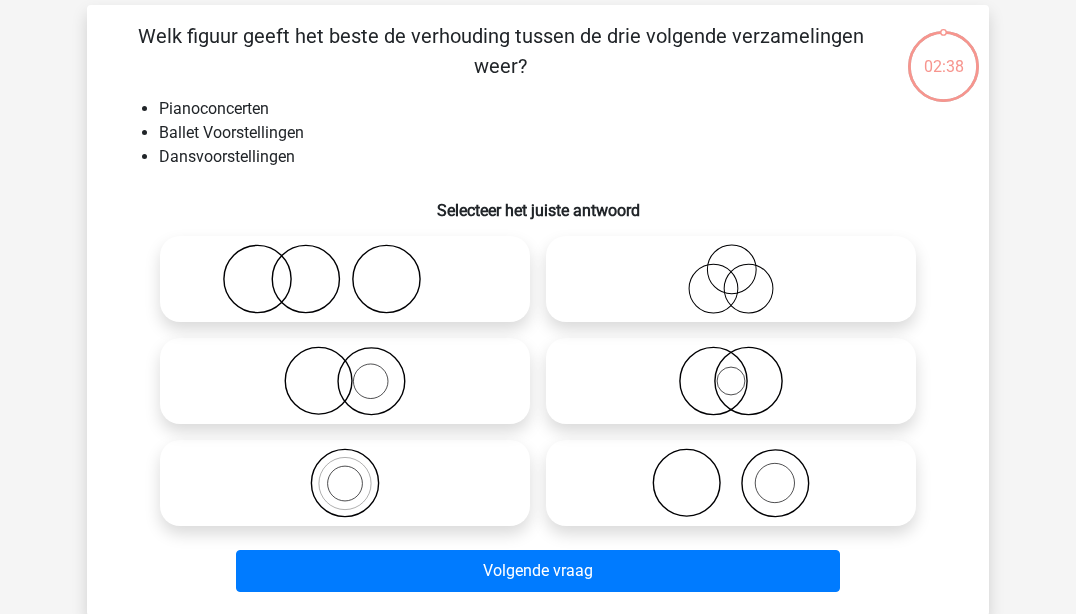 scroll, scrollTop: 92, scrollLeft: 0, axis: vertical 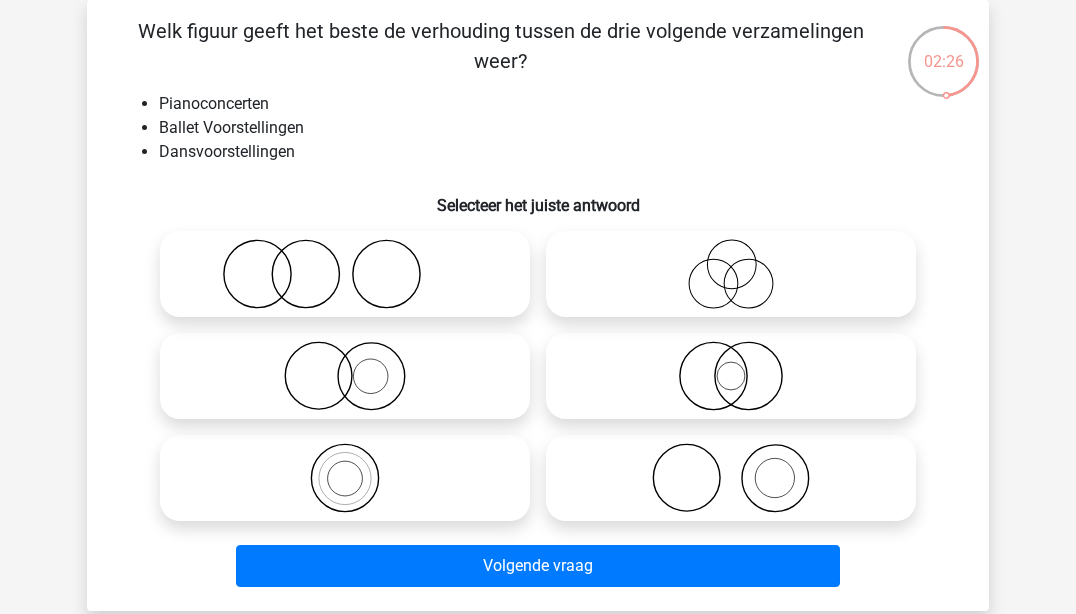 click 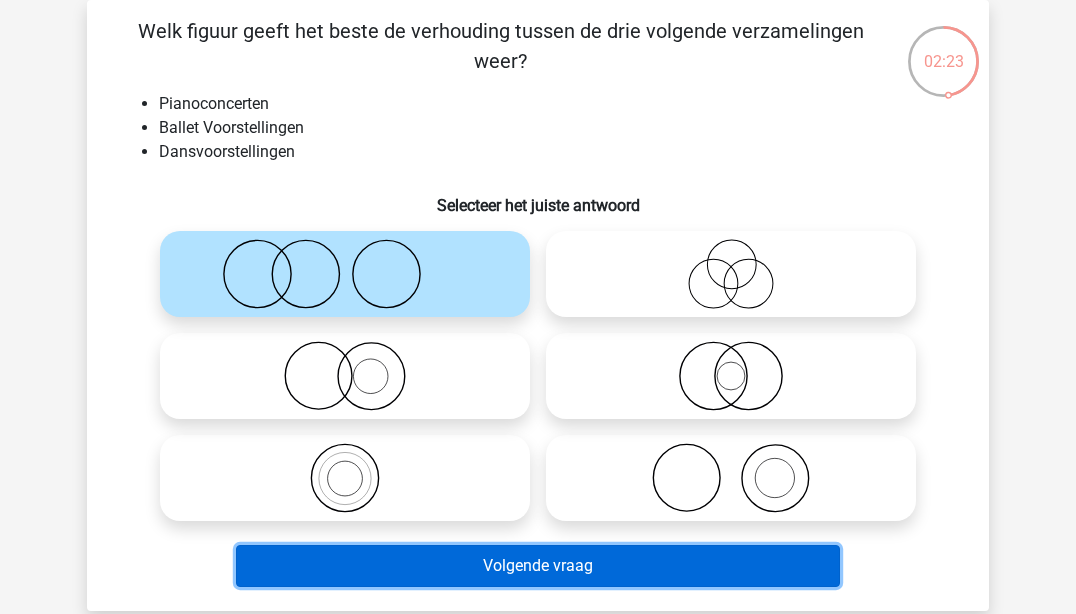 click on "Volgende vraag" at bounding box center (538, 566) 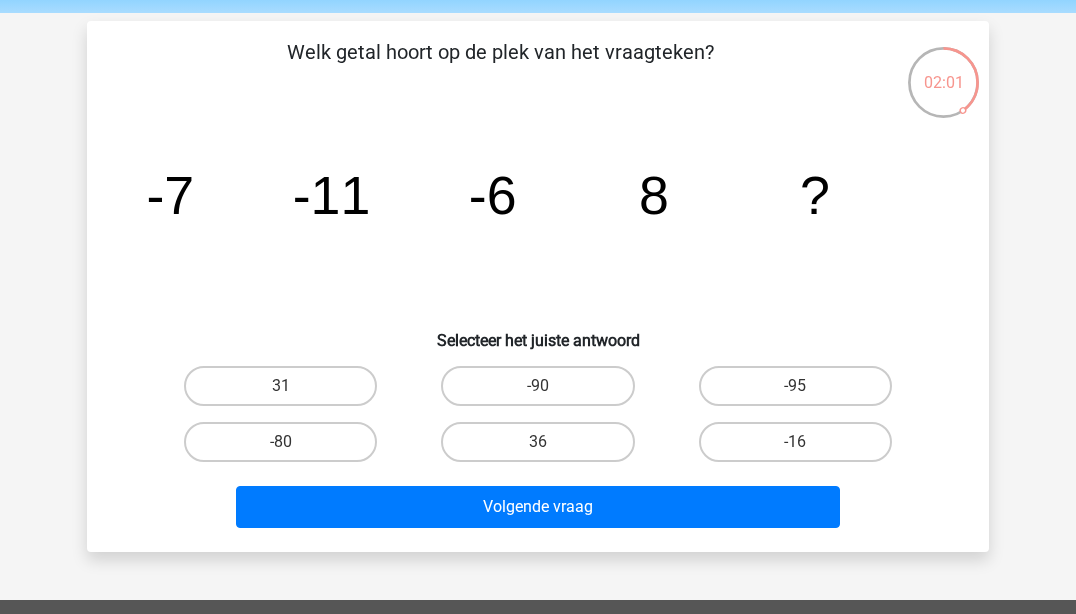 scroll, scrollTop: 100, scrollLeft: 0, axis: vertical 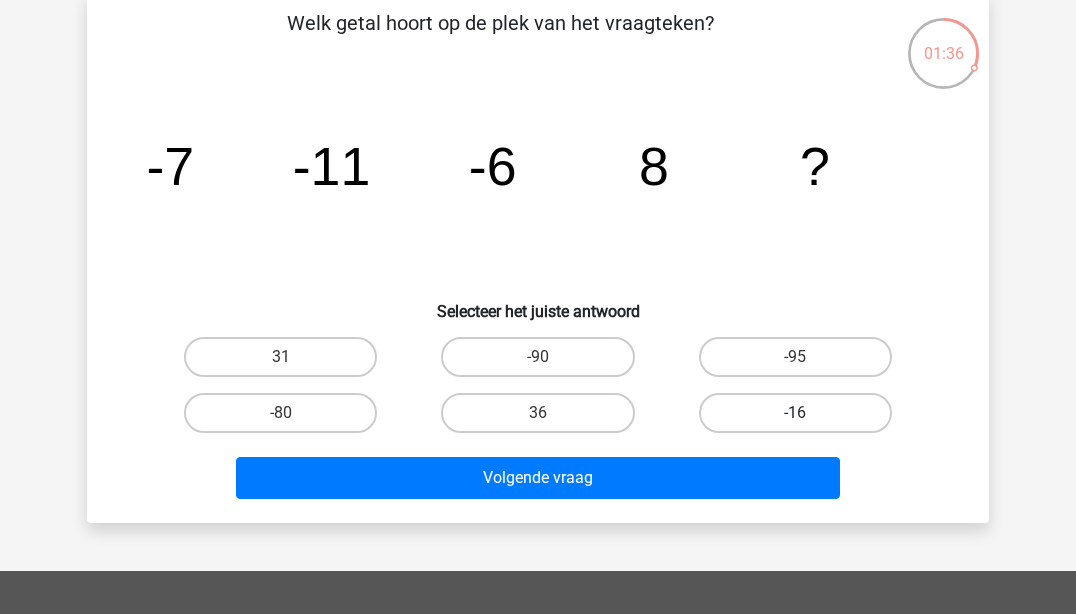 click on "-16" at bounding box center [795, 413] 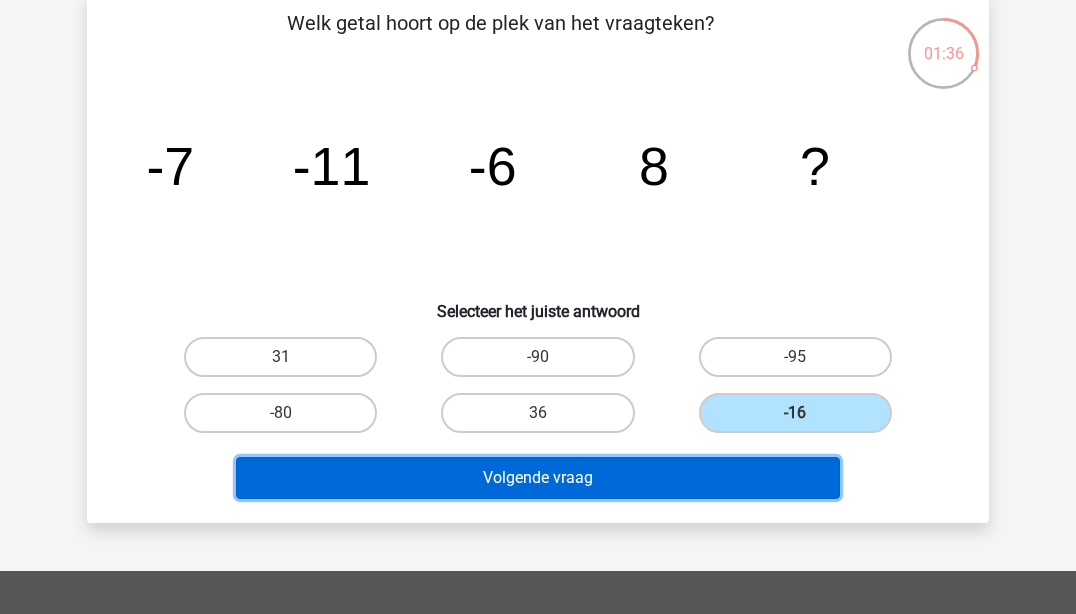 click on "Volgende vraag" at bounding box center [538, 478] 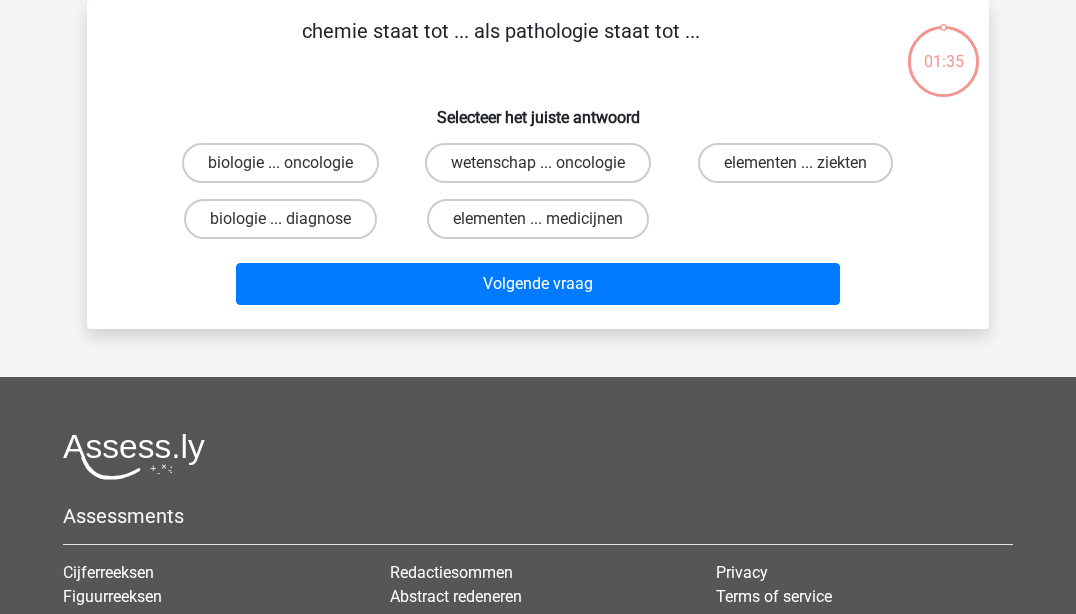 scroll, scrollTop: 0, scrollLeft: 0, axis: both 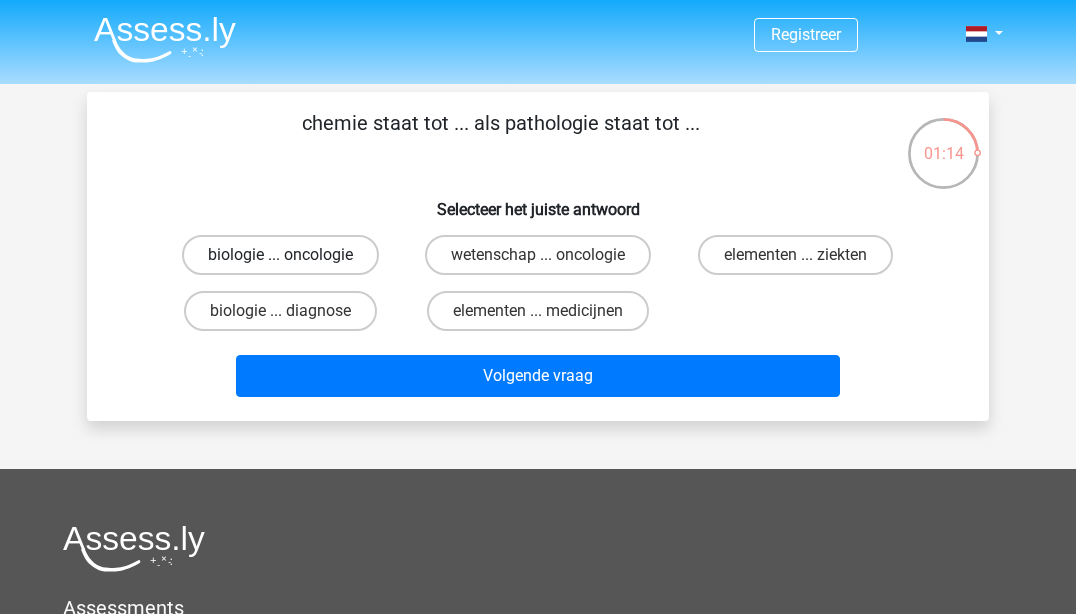 click on "biologie ... oncologie" at bounding box center [280, 255] 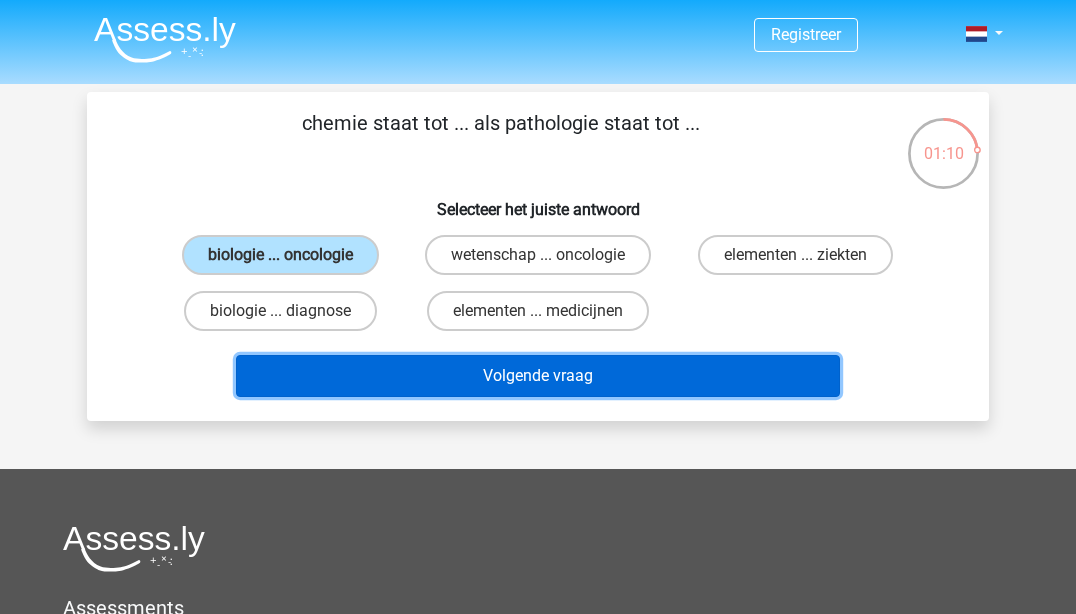 click on "Volgende vraag" at bounding box center [538, 376] 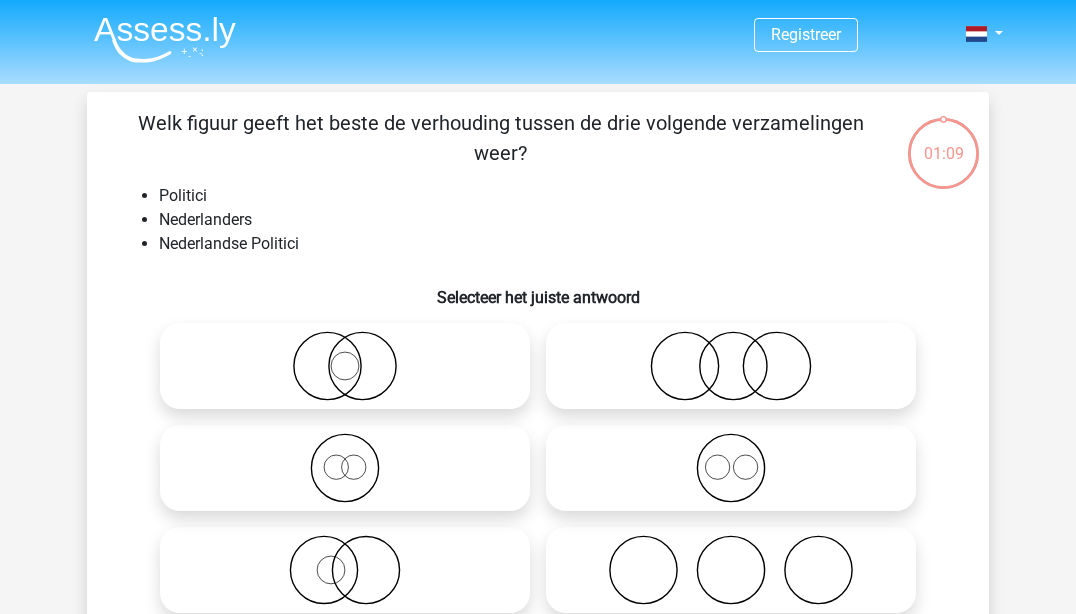 scroll, scrollTop: 92, scrollLeft: 0, axis: vertical 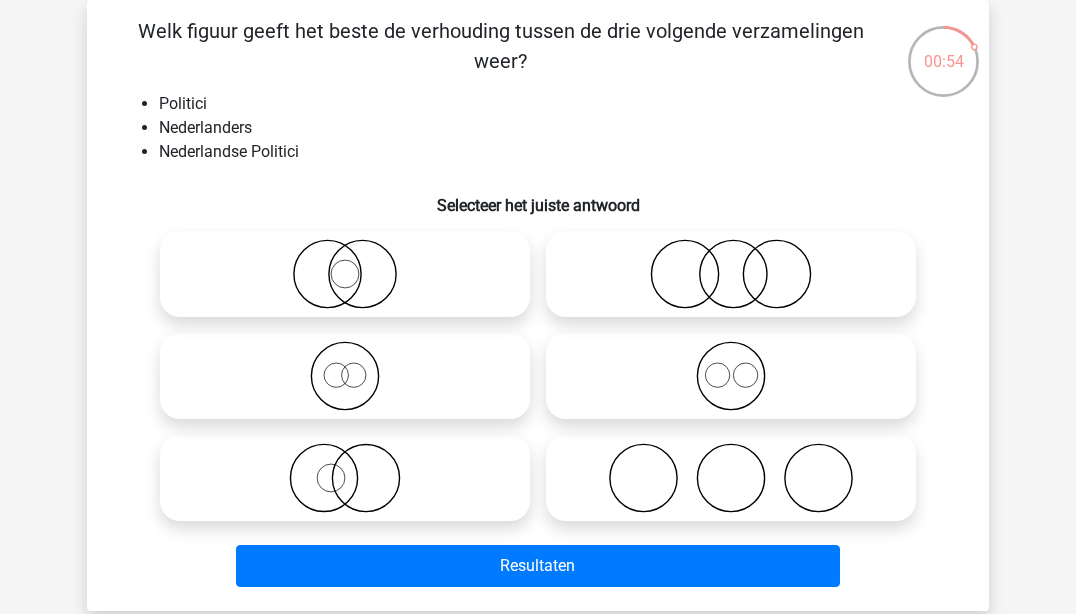 click 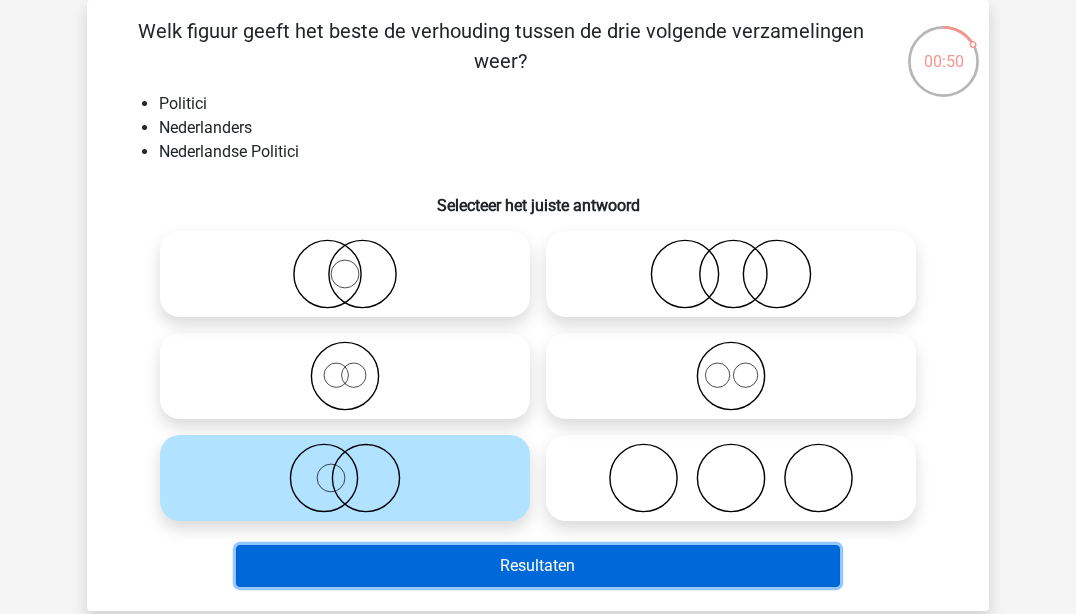 click on "Resultaten" at bounding box center [538, 566] 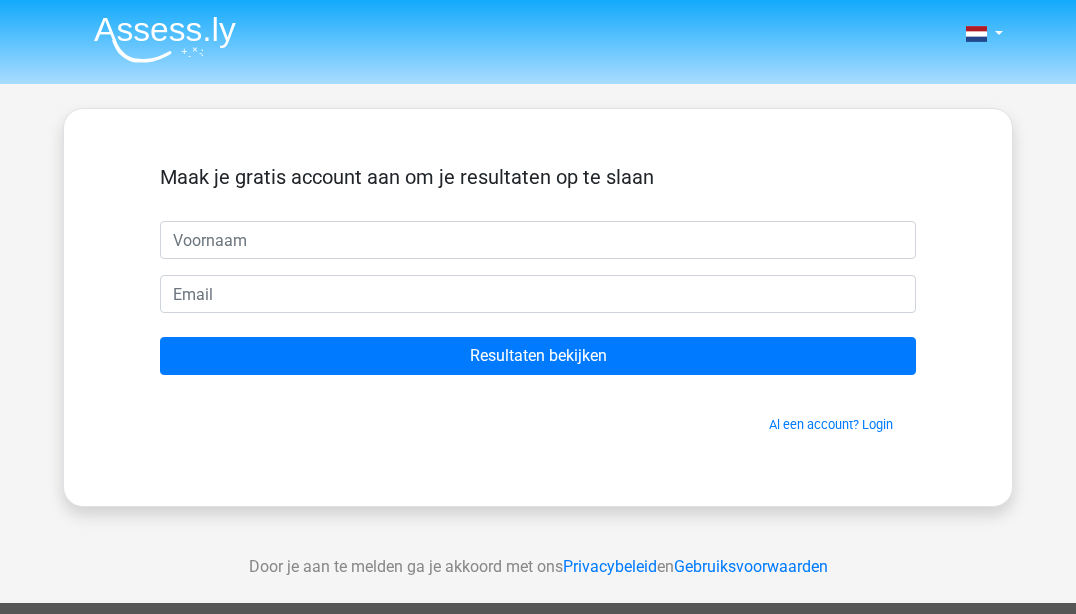 scroll, scrollTop: 0, scrollLeft: 0, axis: both 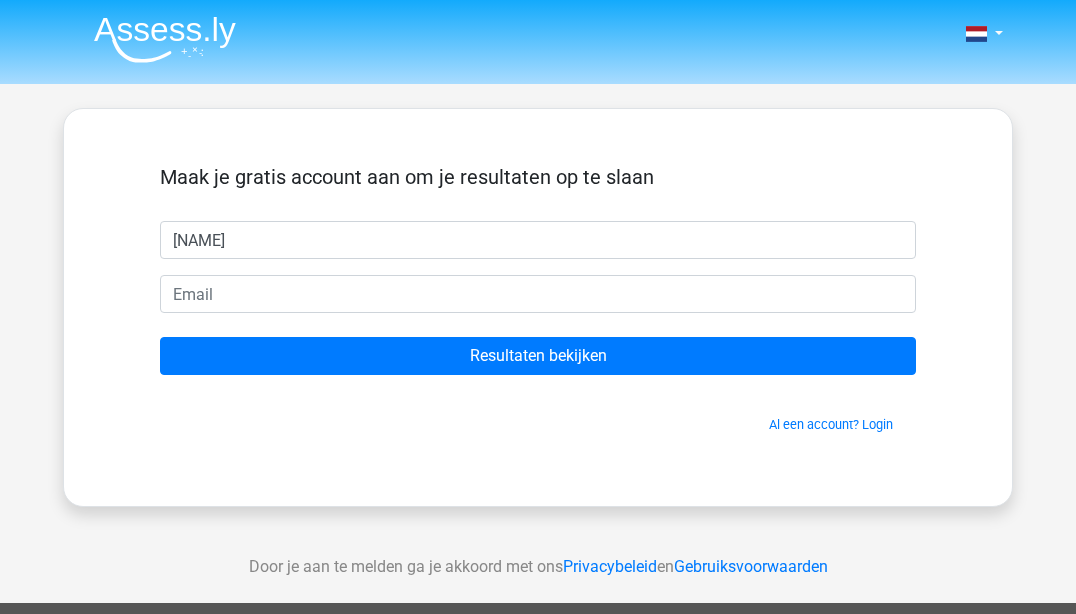 type on "dylsn" 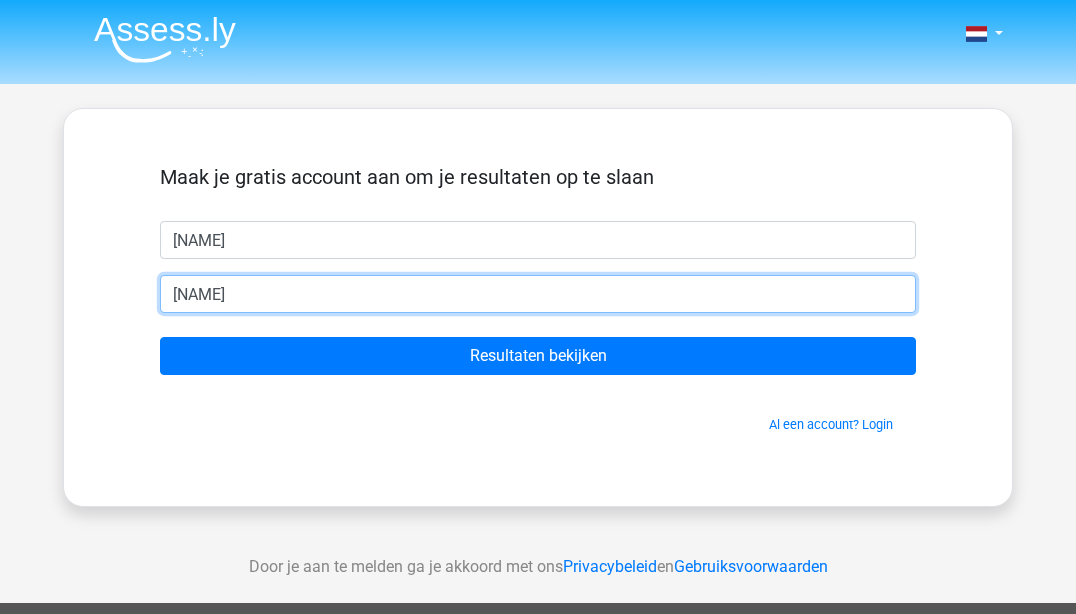 type on "djvwolferen@gmail.com" 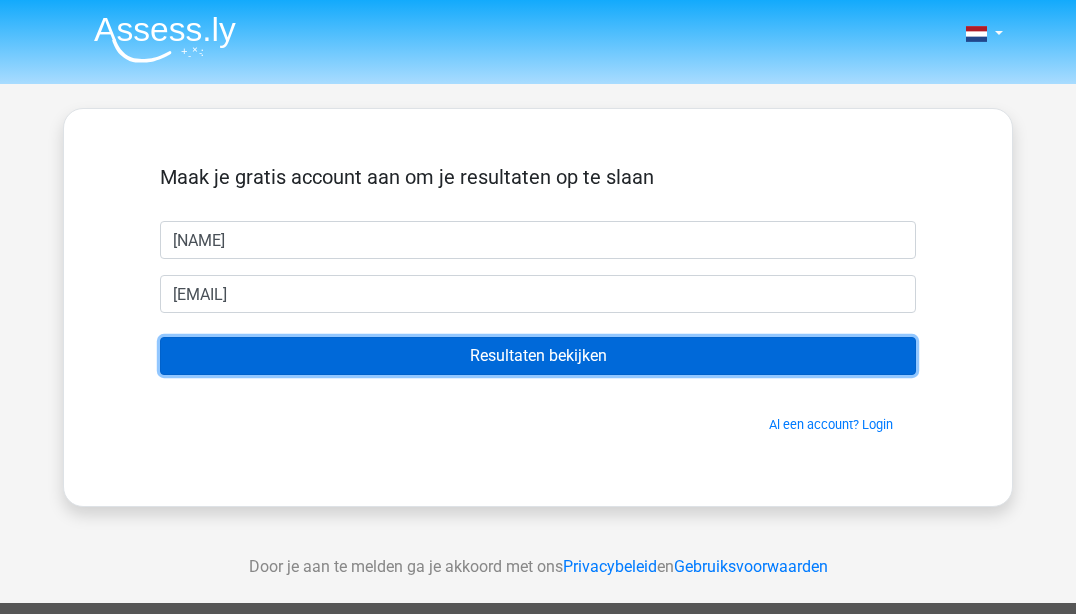 click on "Resultaten bekijken" at bounding box center (538, 356) 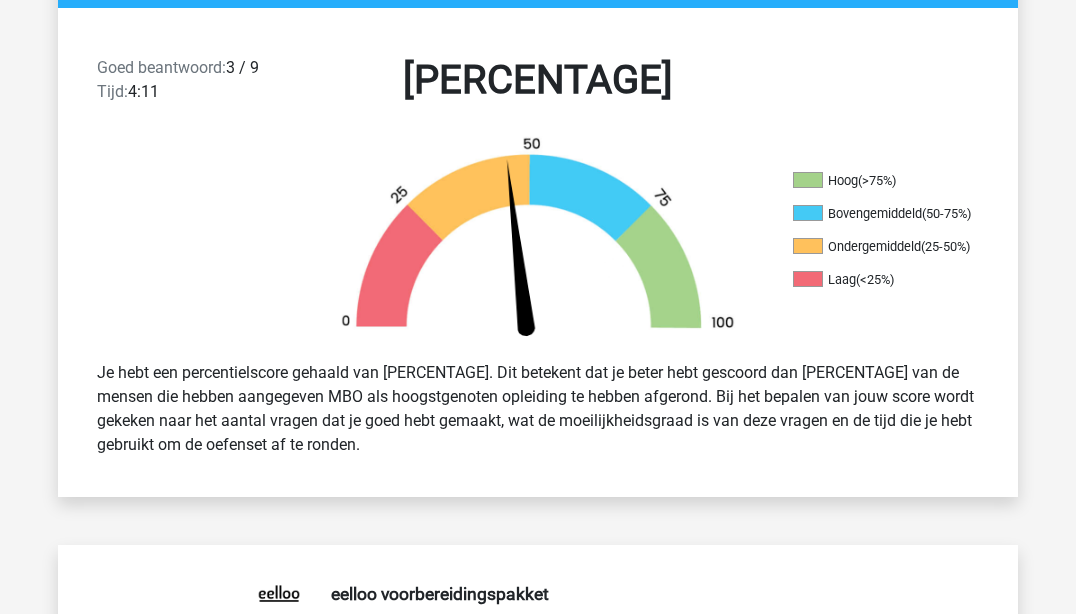 scroll, scrollTop: 400, scrollLeft: 0, axis: vertical 